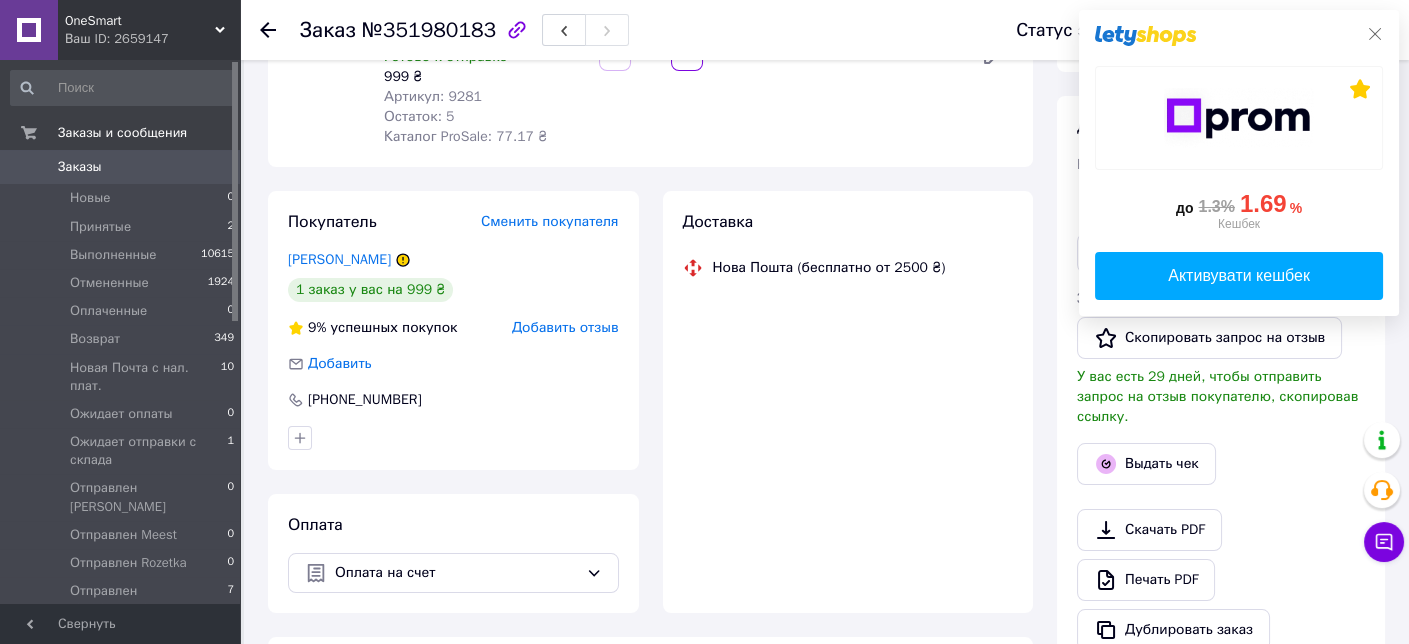 scroll, scrollTop: 269, scrollLeft: 0, axis: vertical 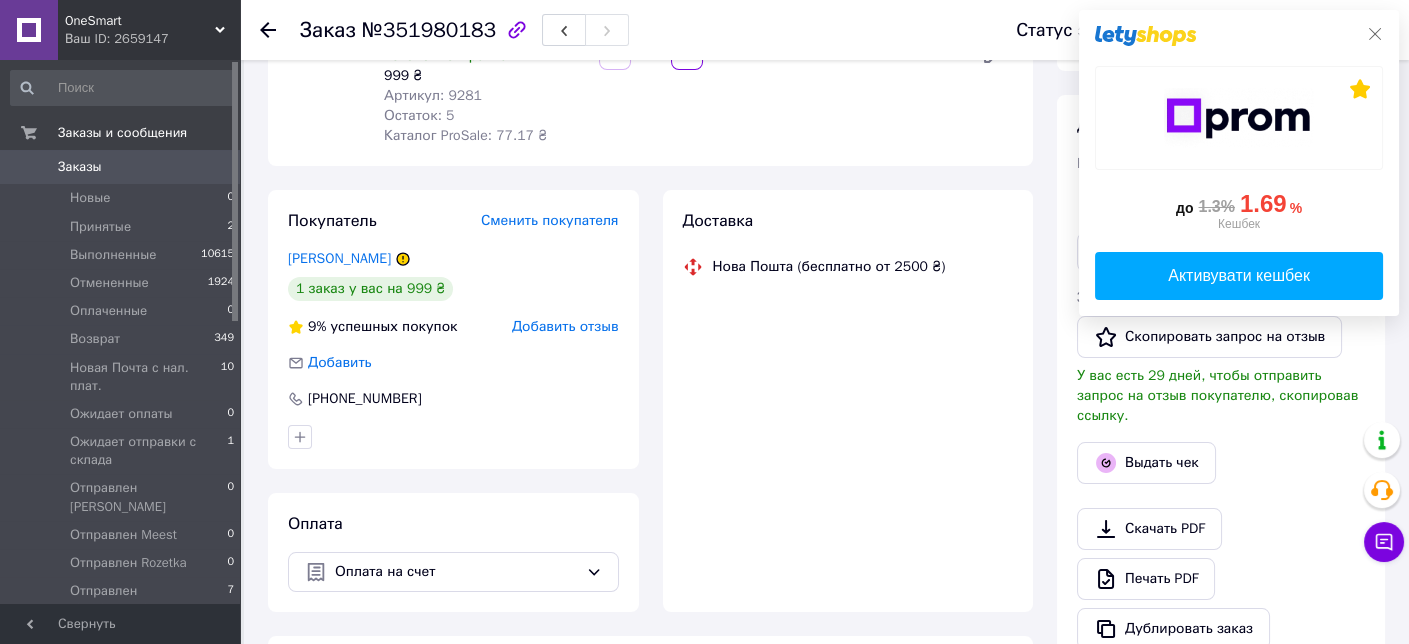 click 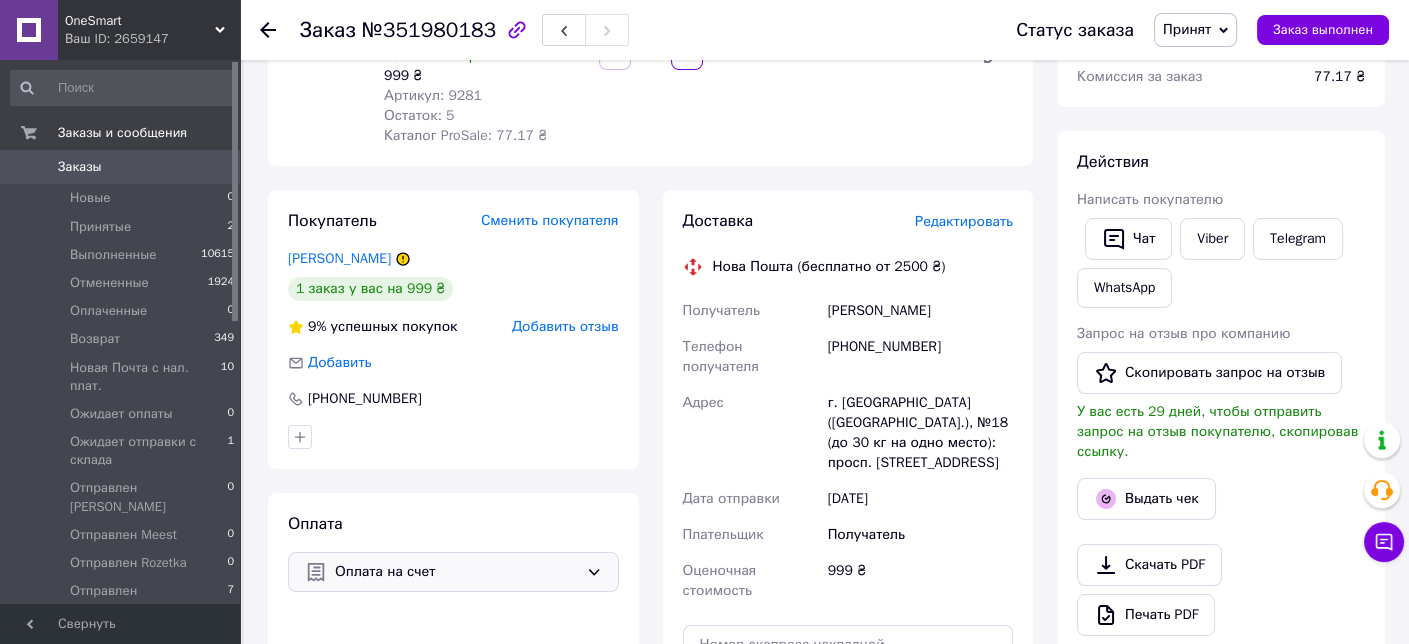click on "Оплата на счет" at bounding box center (456, 572) 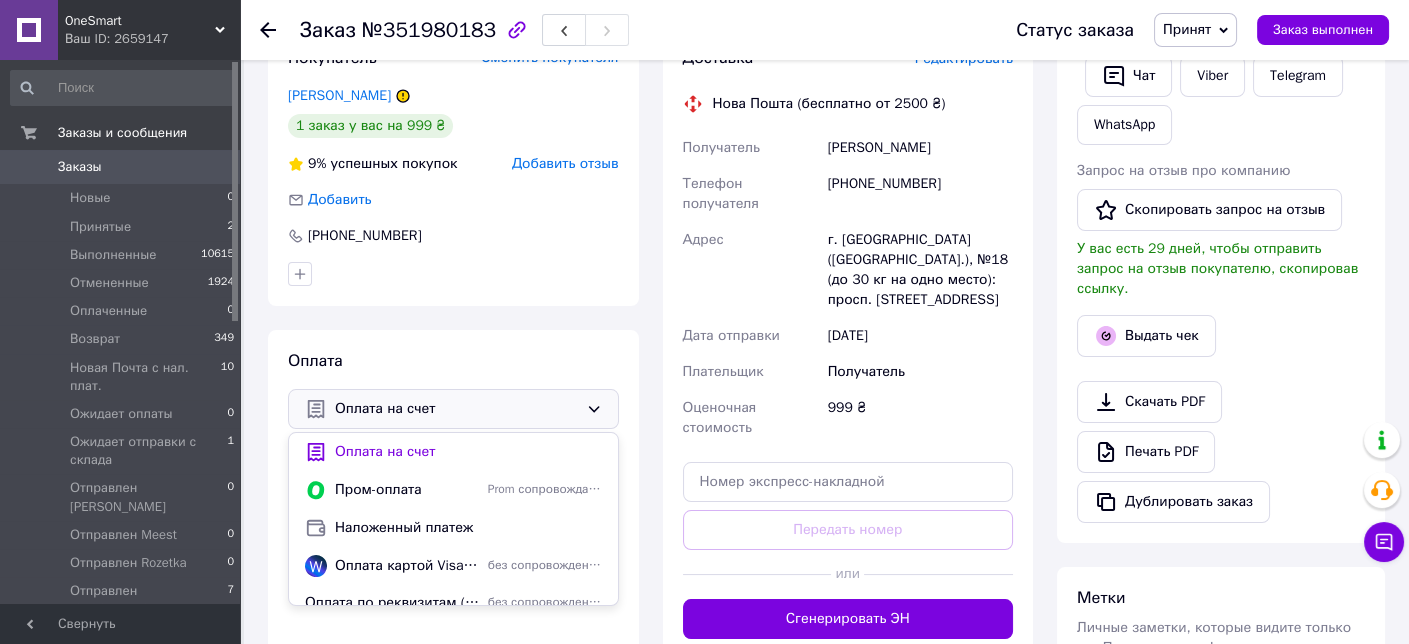scroll, scrollTop: 569, scrollLeft: 0, axis: vertical 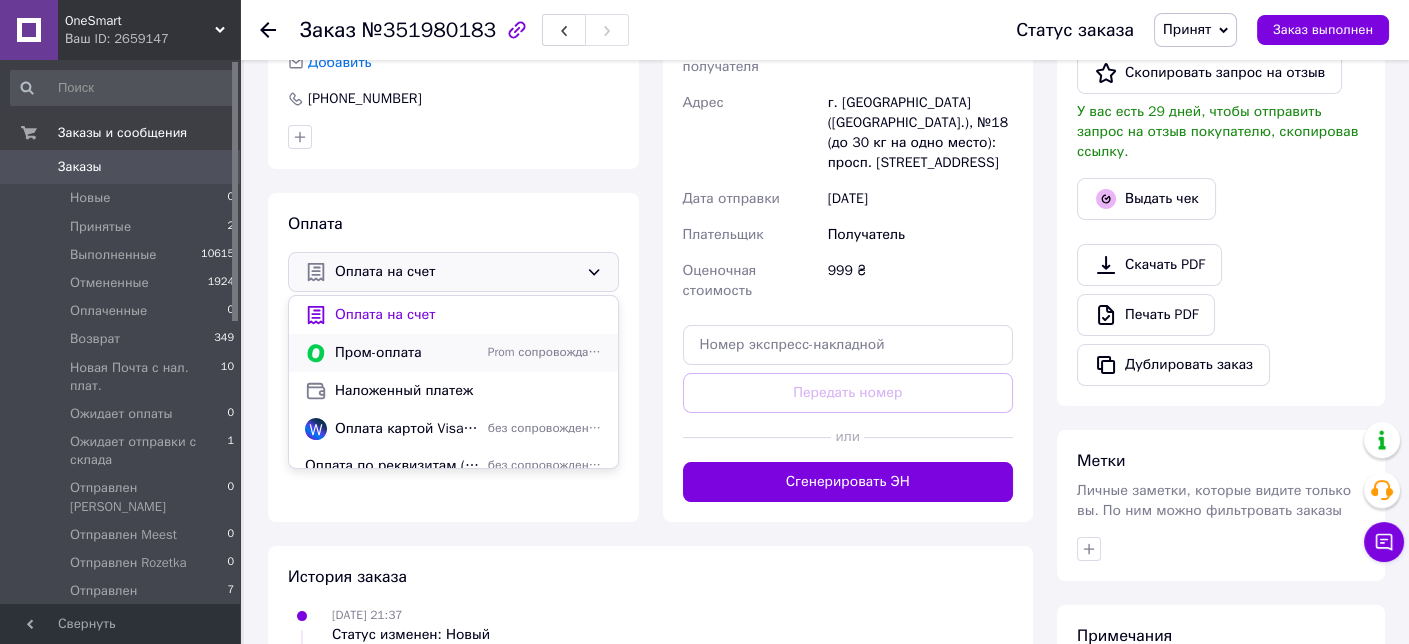 click on "Пром-оплата" at bounding box center (407, 353) 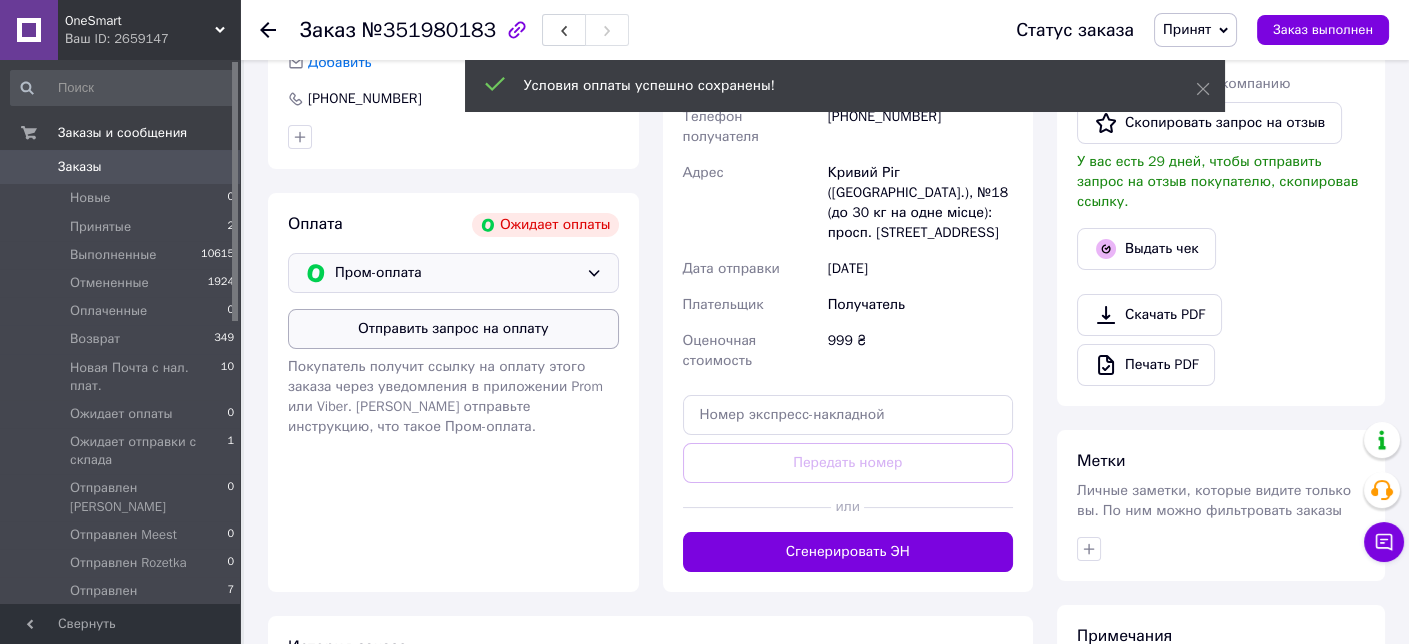 click on "Отправить запрос на оплату" at bounding box center (453, 329) 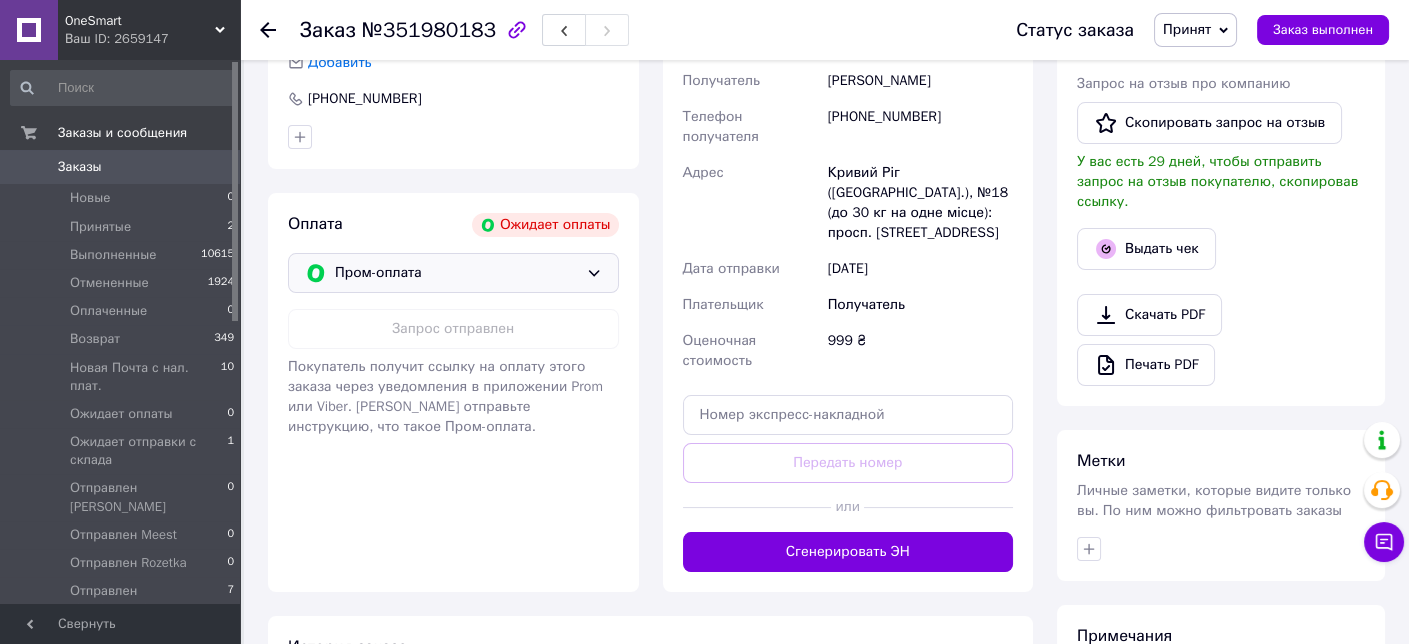scroll, scrollTop: 69, scrollLeft: 0, axis: vertical 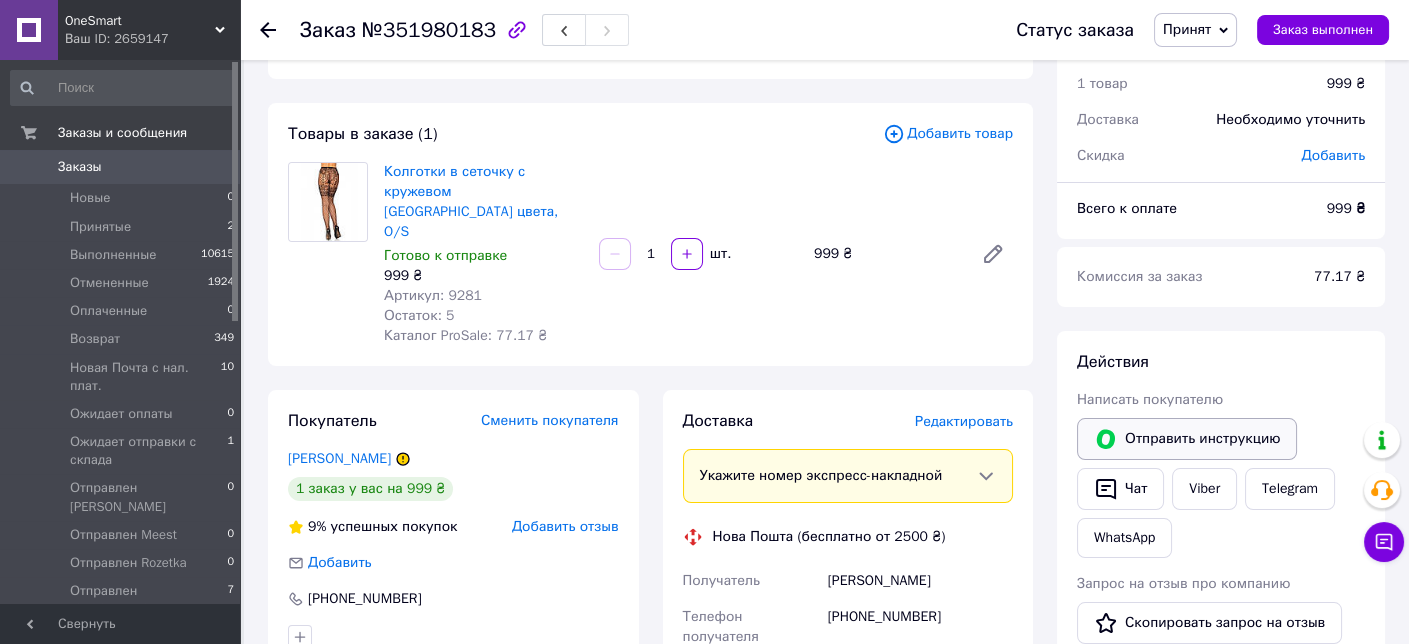click on "Отправить инструкцию" at bounding box center (1187, 439) 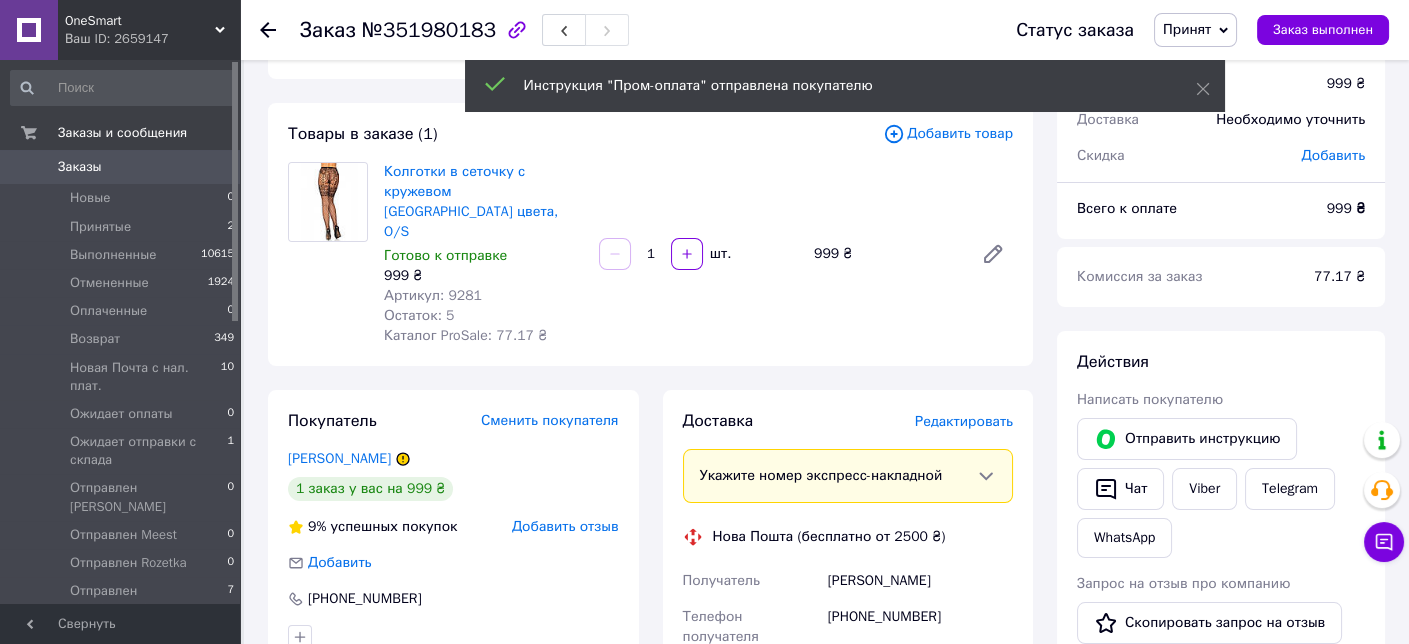 click on "Заказы" at bounding box center [121, 167] 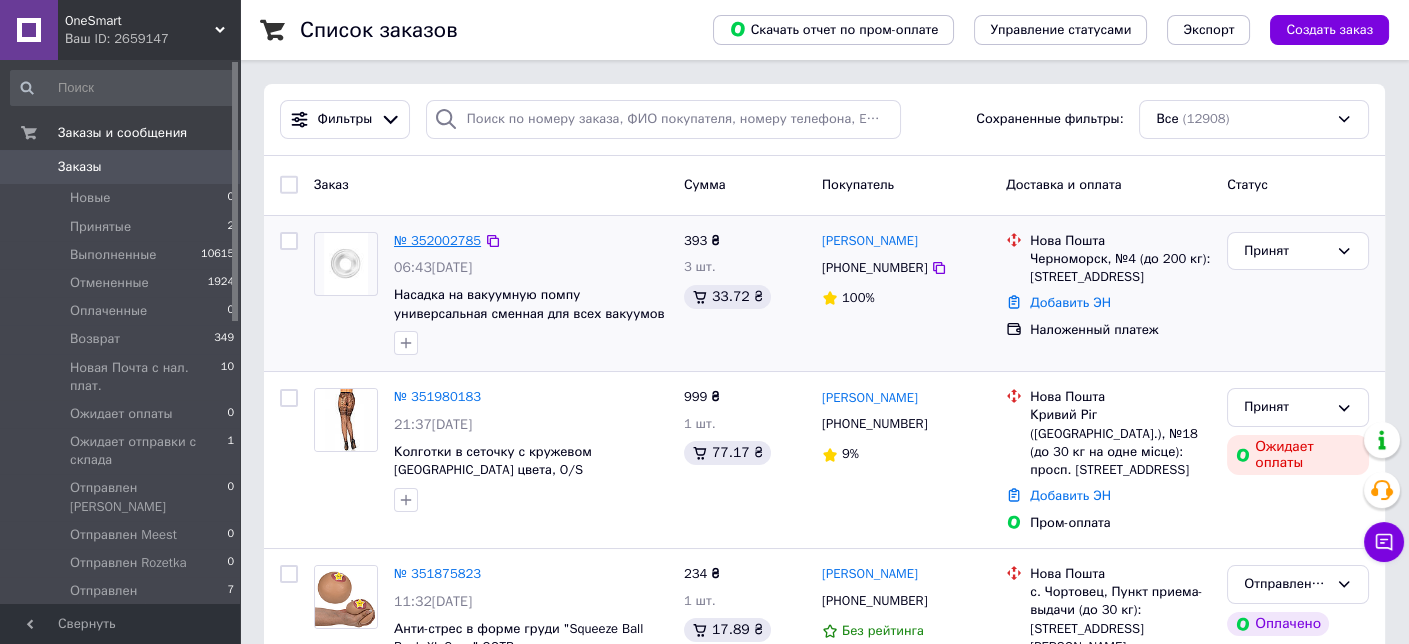 click on "№ 352002785" at bounding box center (437, 240) 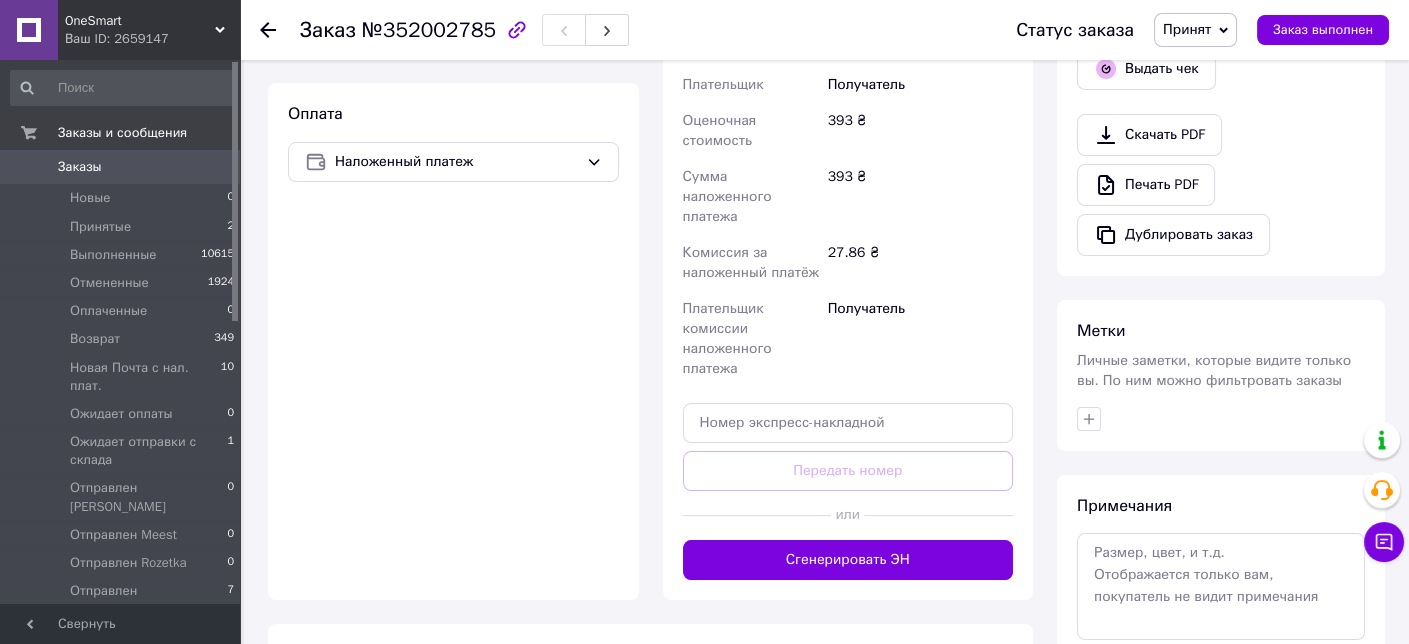 scroll, scrollTop: 700, scrollLeft: 0, axis: vertical 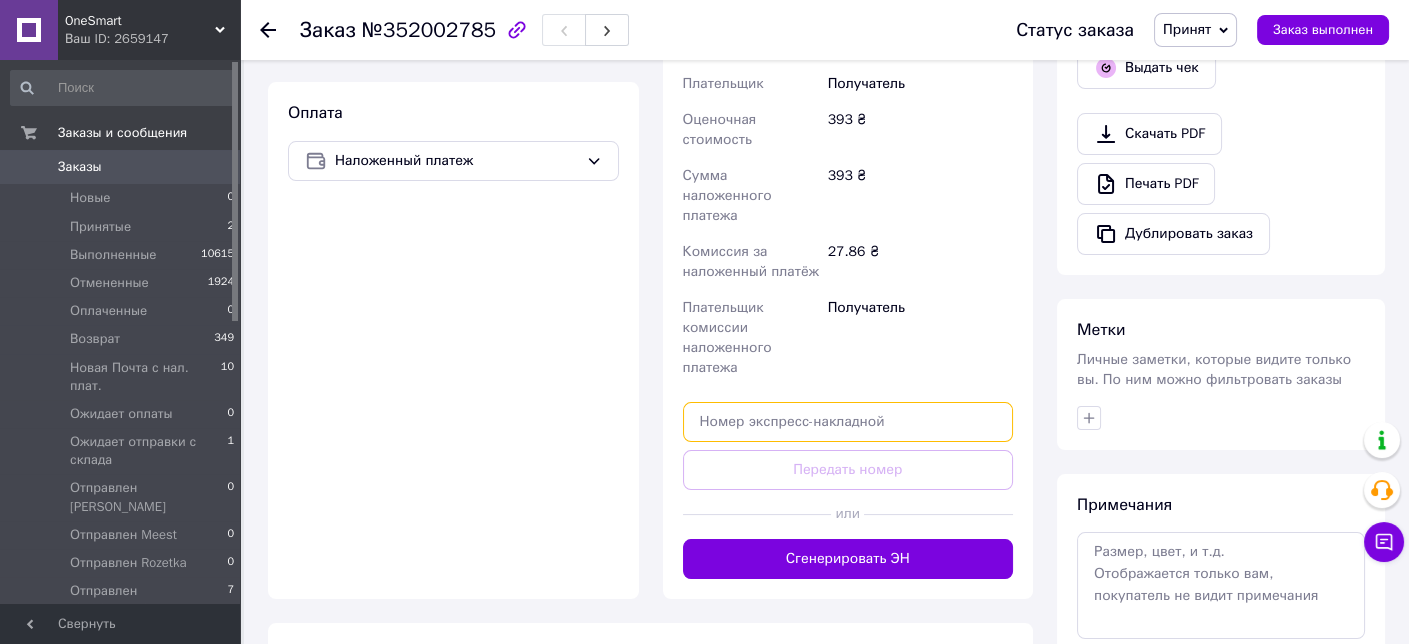 click at bounding box center (848, 422) 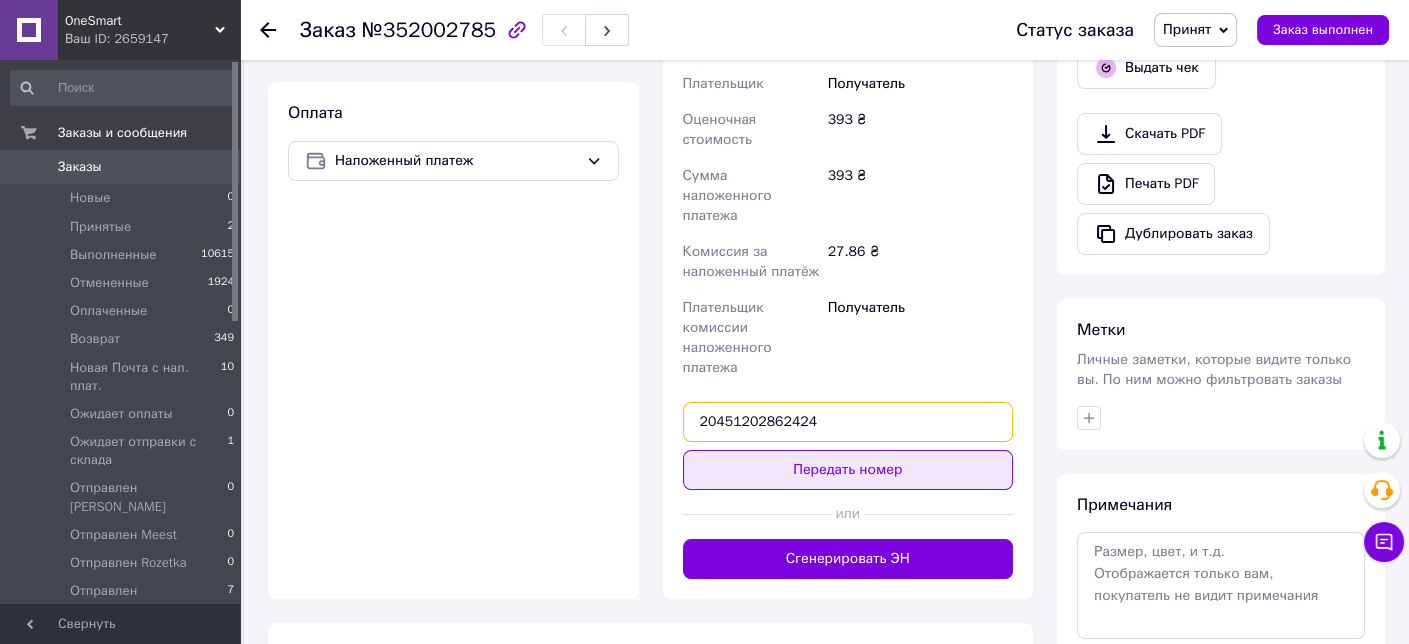 type on "20451202862424" 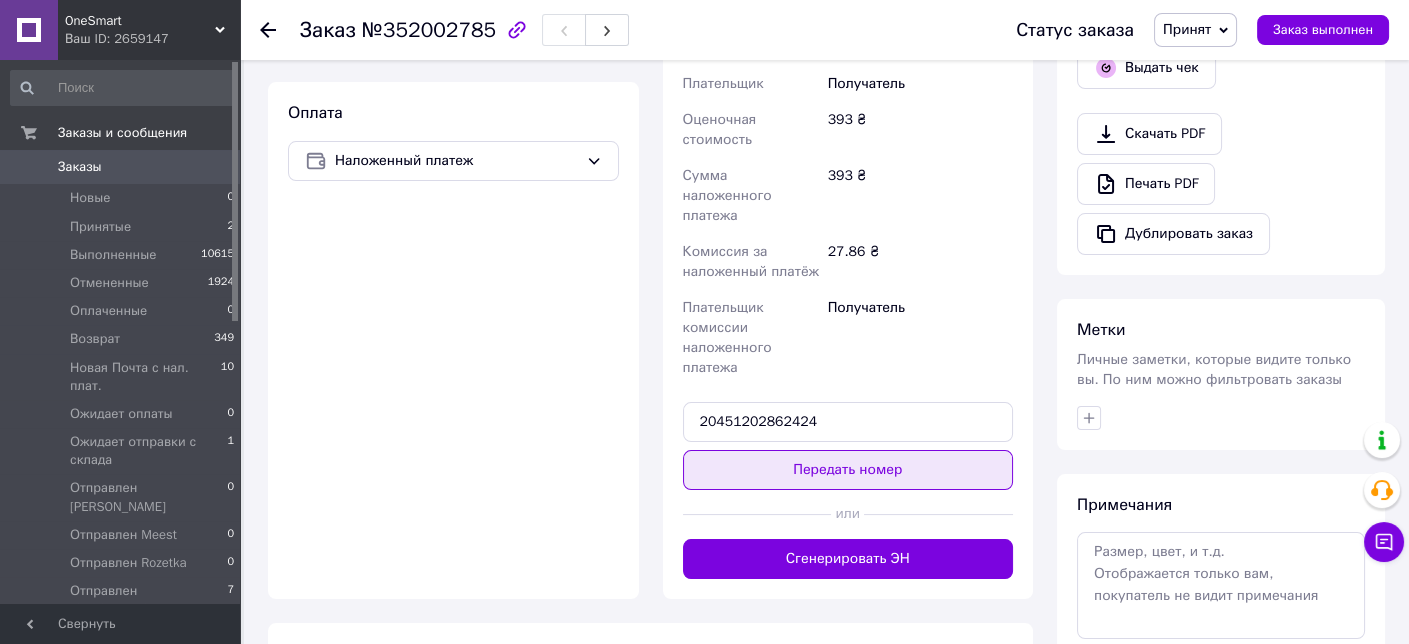 click on "Передать номер" at bounding box center (848, 470) 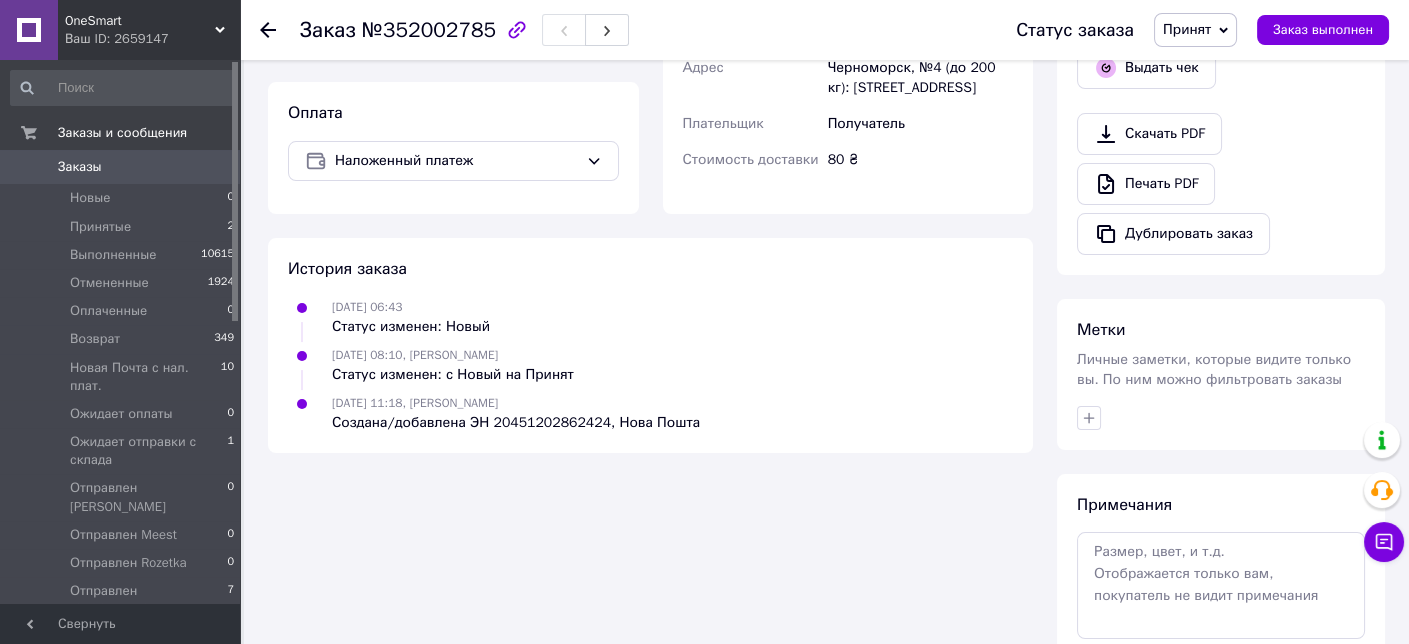 click on "Принят" at bounding box center (1187, 29) 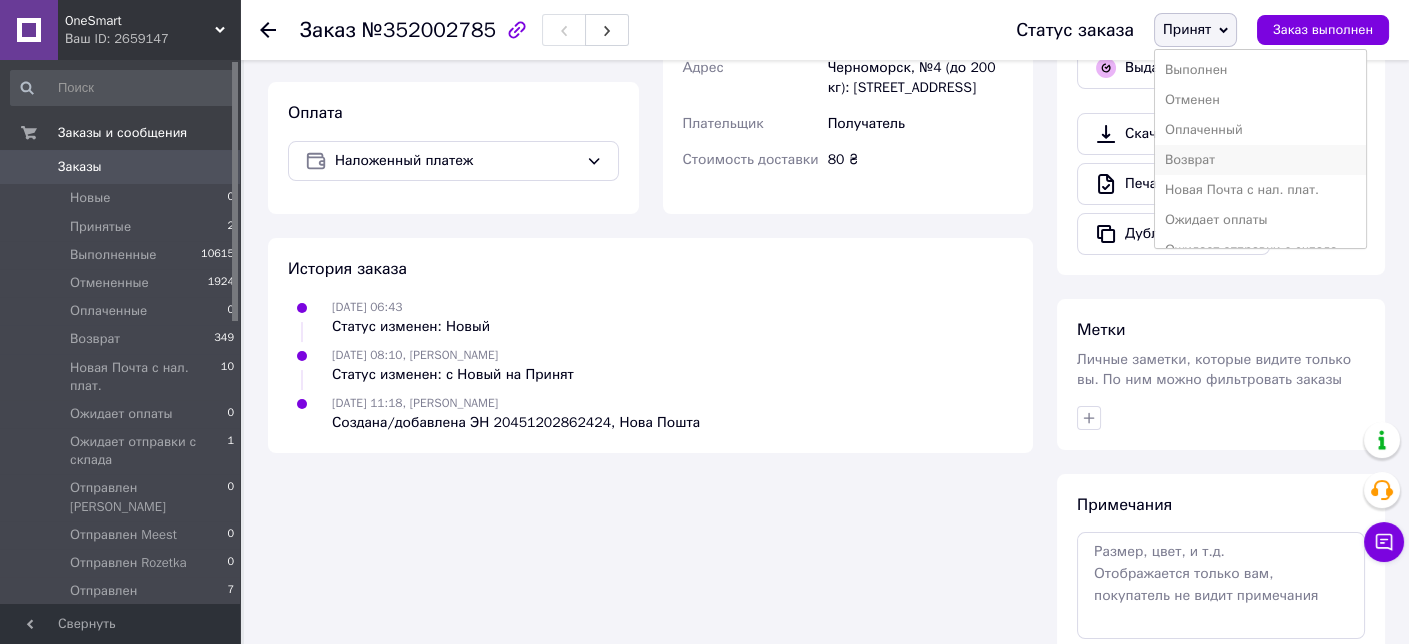 scroll, scrollTop: 100, scrollLeft: 0, axis: vertical 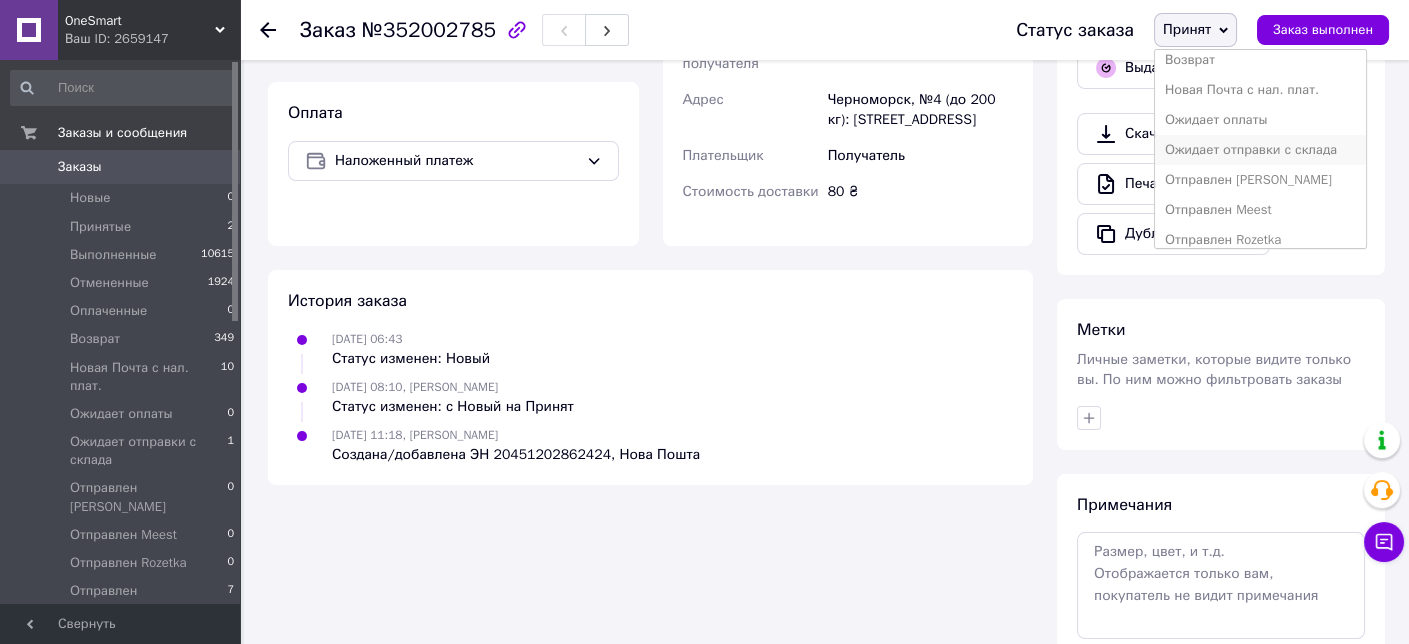 click on "Ожидает отправки с склада" at bounding box center (1260, 150) 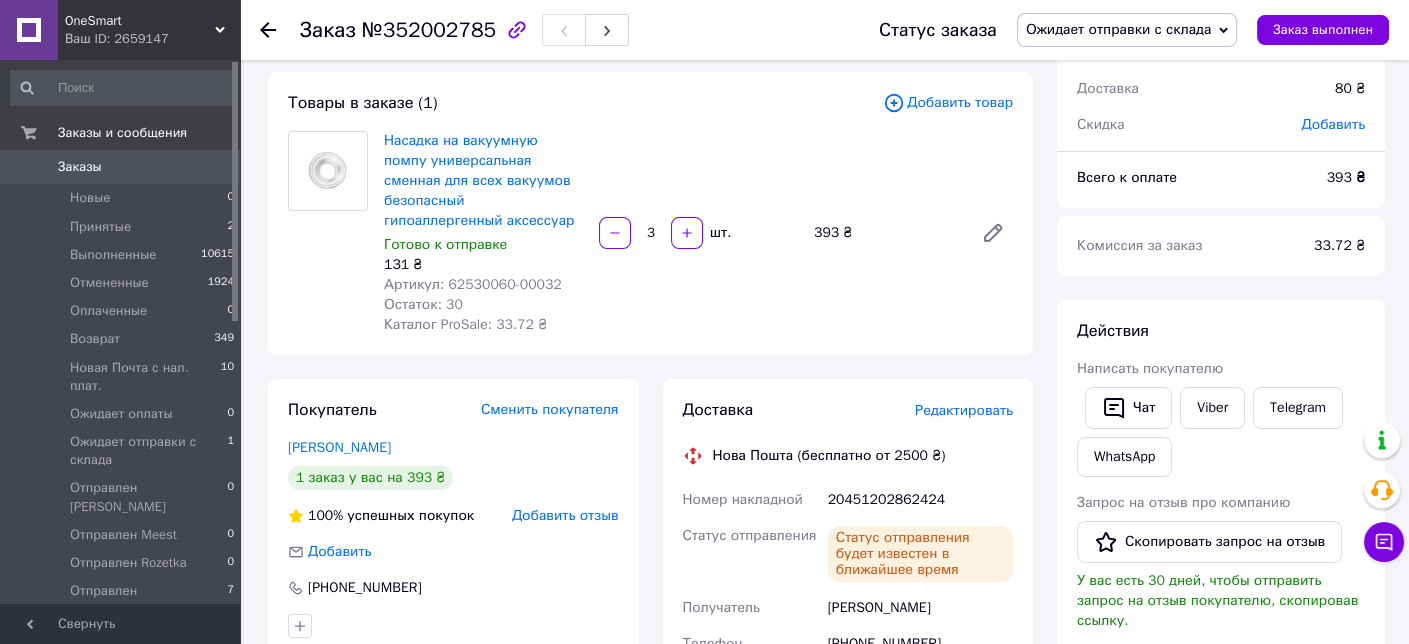 scroll, scrollTop: 200, scrollLeft: 0, axis: vertical 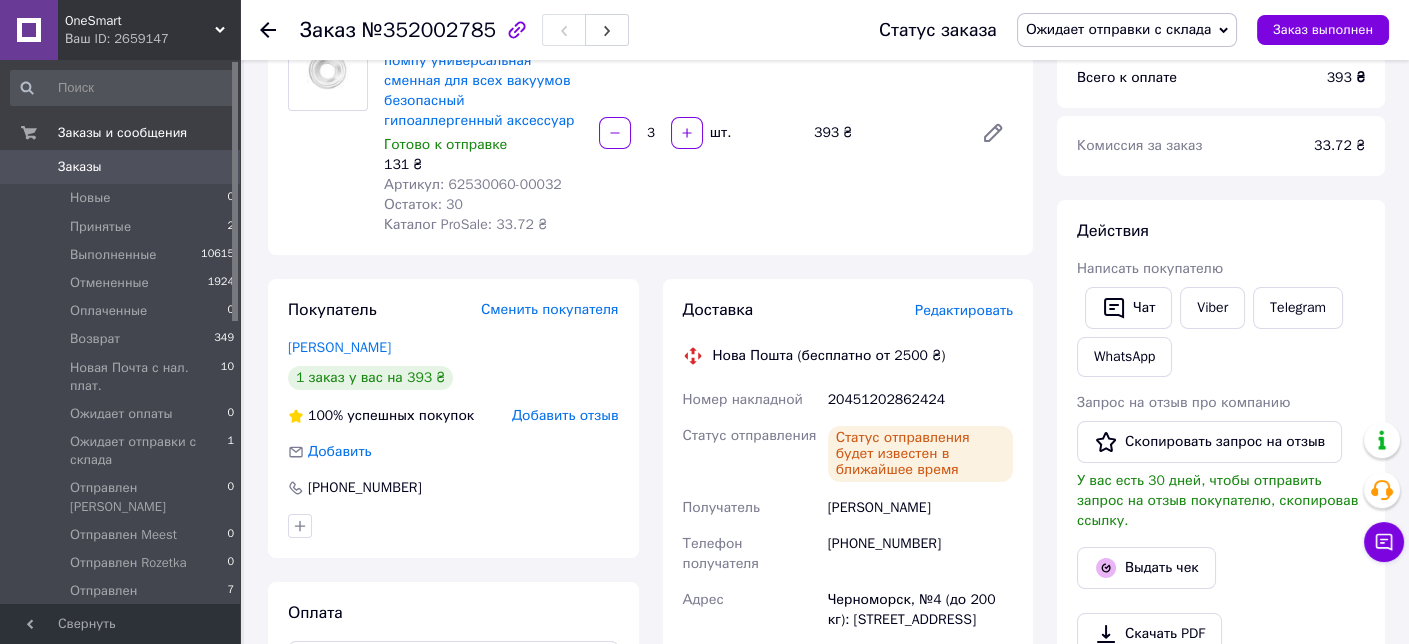 click on "[PERSON_NAME]" at bounding box center (920, 508) 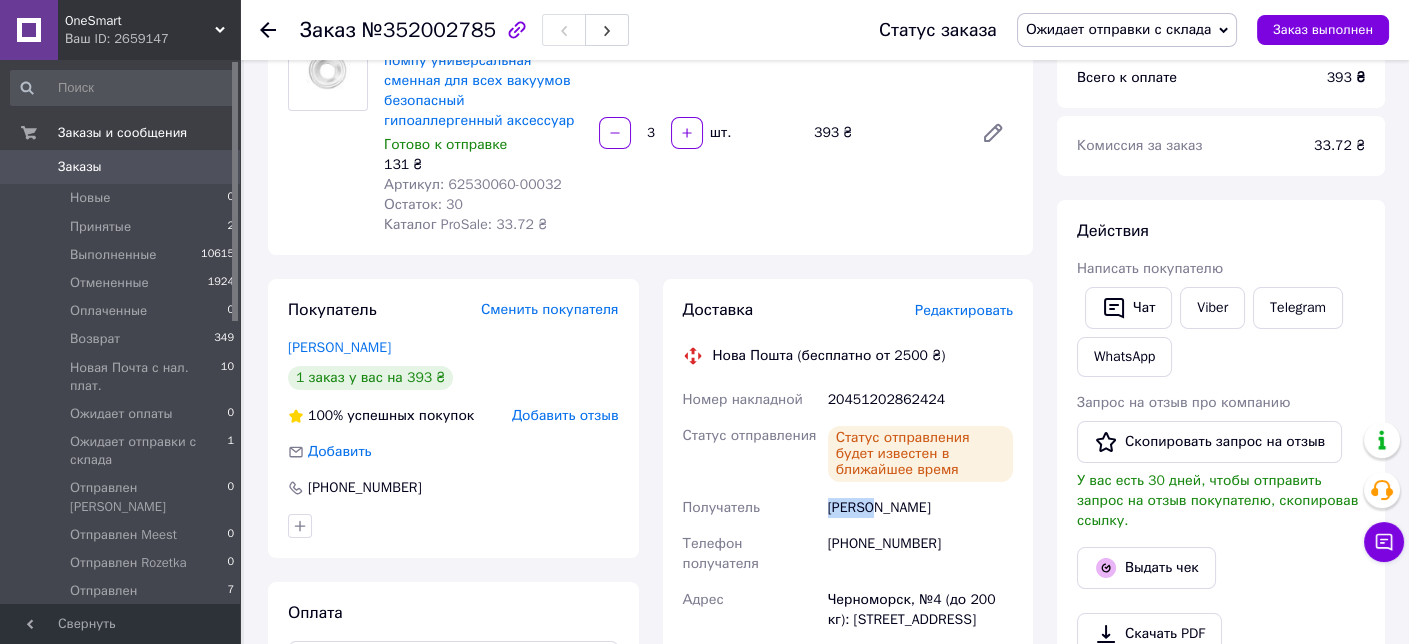 click on "[PERSON_NAME]" at bounding box center [920, 508] 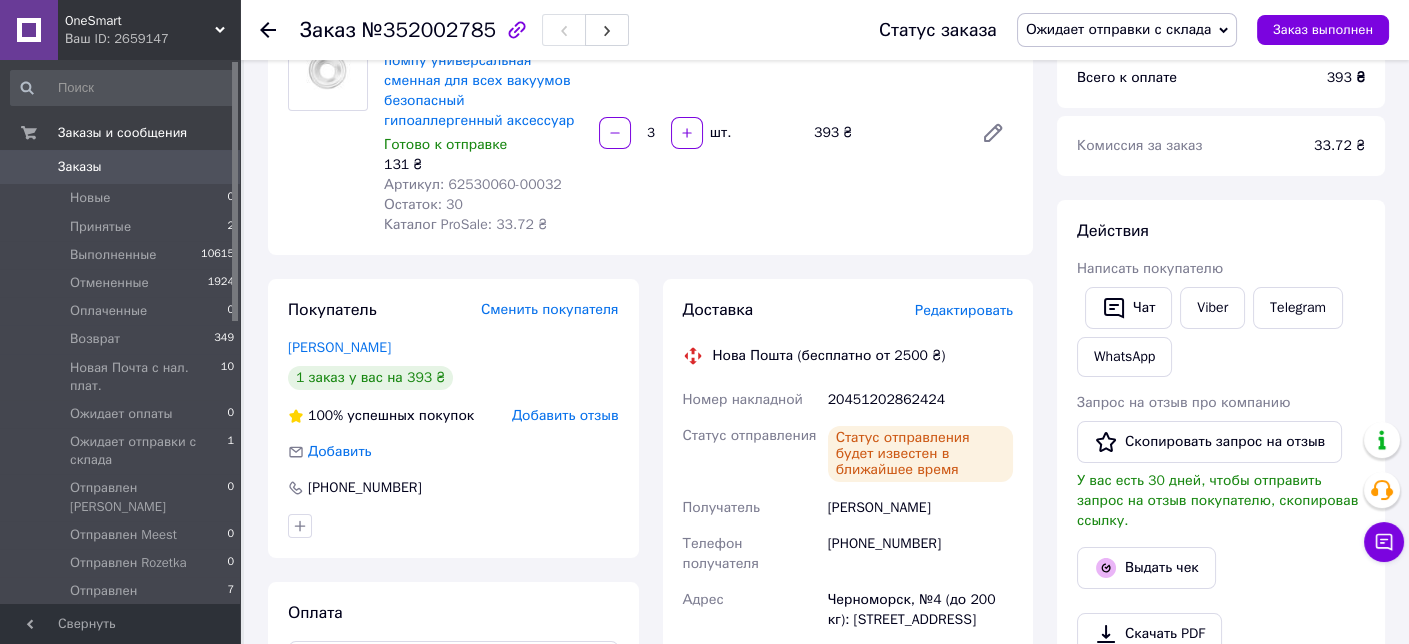 click on "[PERSON_NAME]" at bounding box center (920, 508) 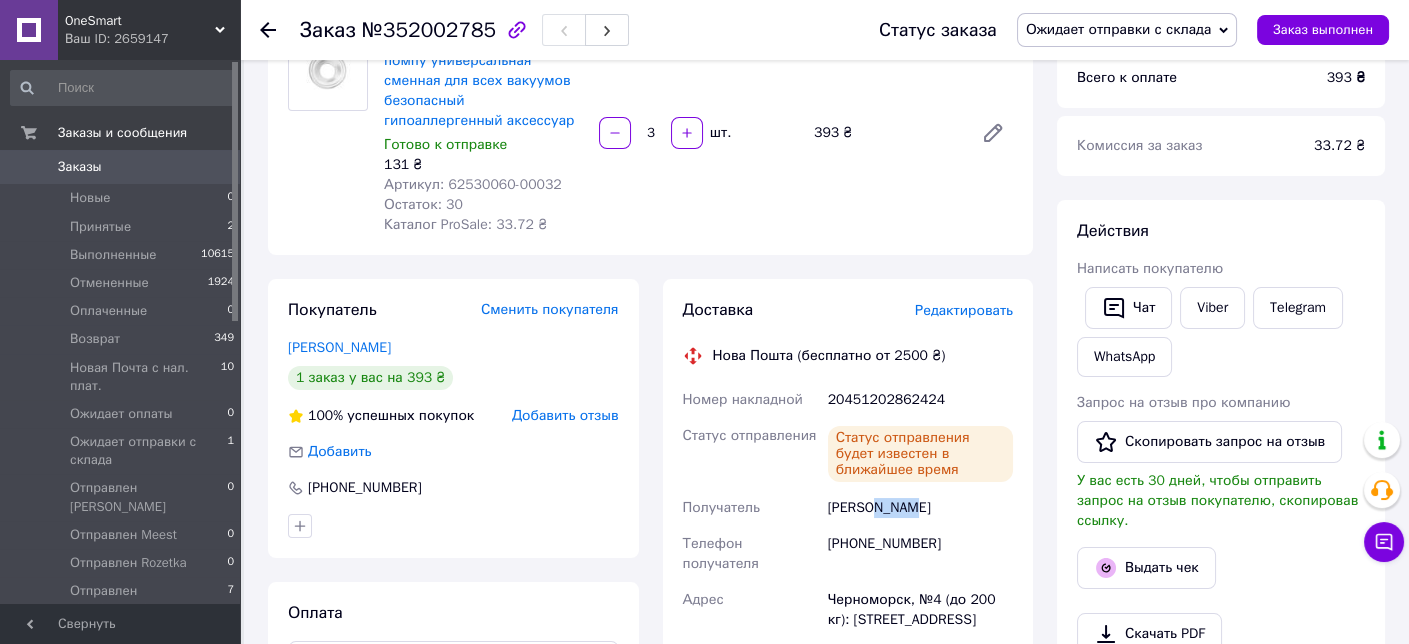 click on "[PERSON_NAME]" at bounding box center (920, 508) 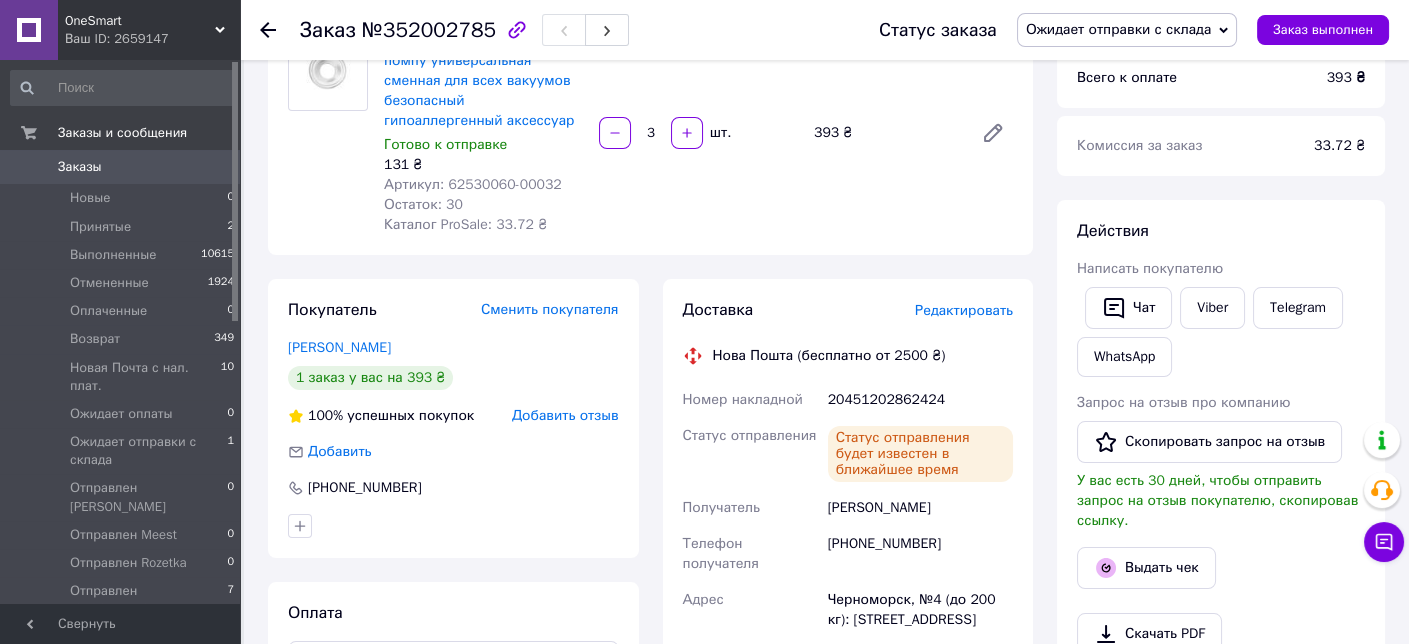 click on "[PHONE_NUMBER]" at bounding box center [920, 554] 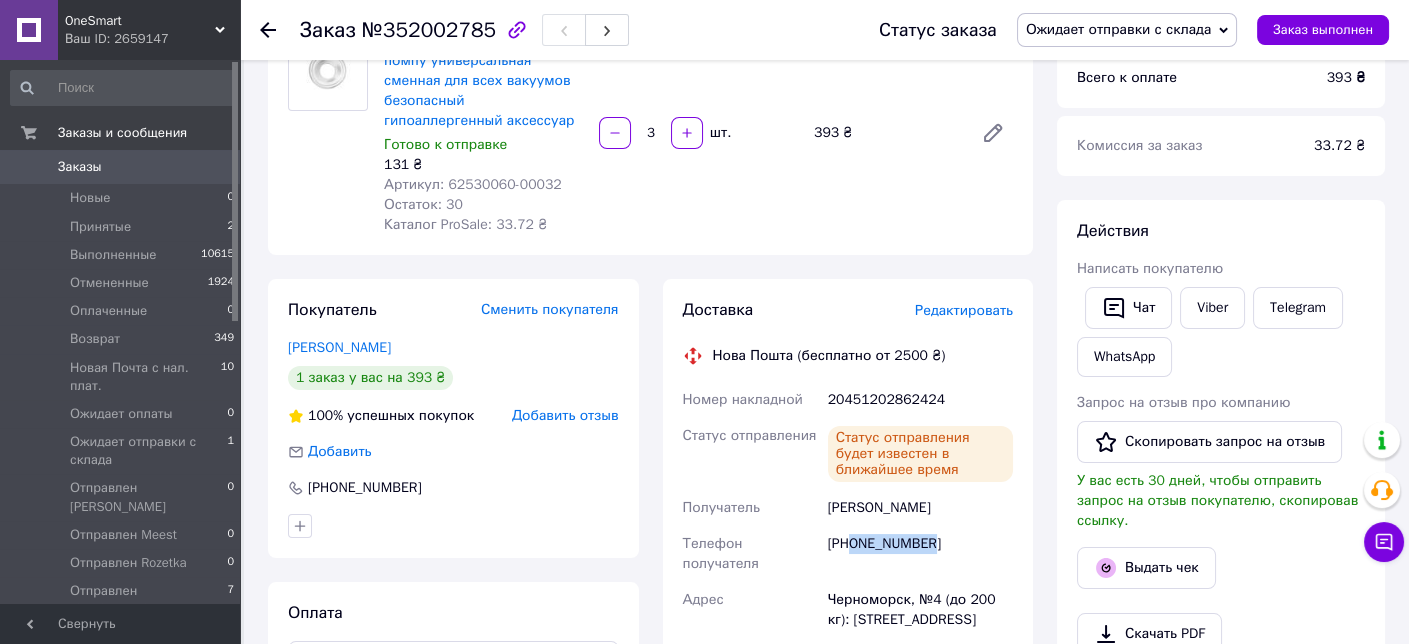 drag, startPoint x: 940, startPoint y: 523, endPoint x: 855, endPoint y: 522, distance: 85.00588 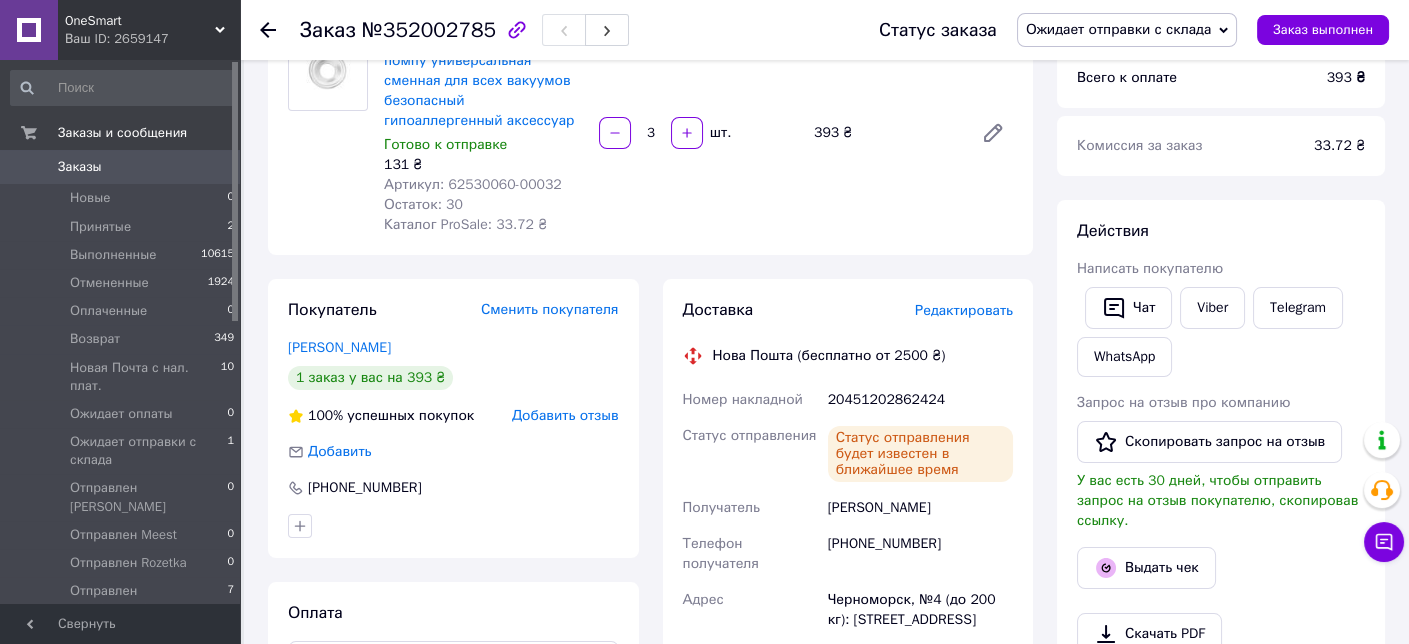 click on "[PERSON_NAME]" at bounding box center (920, 508) 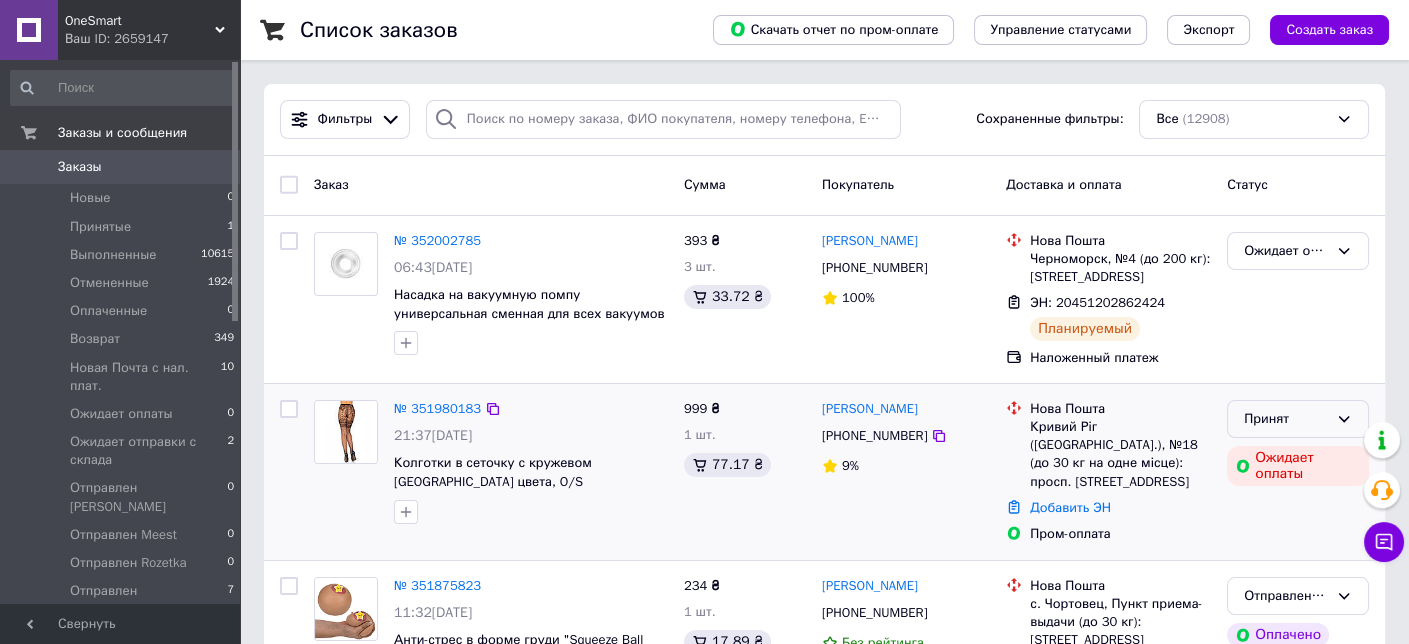 click on "Принят" at bounding box center [1286, 419] 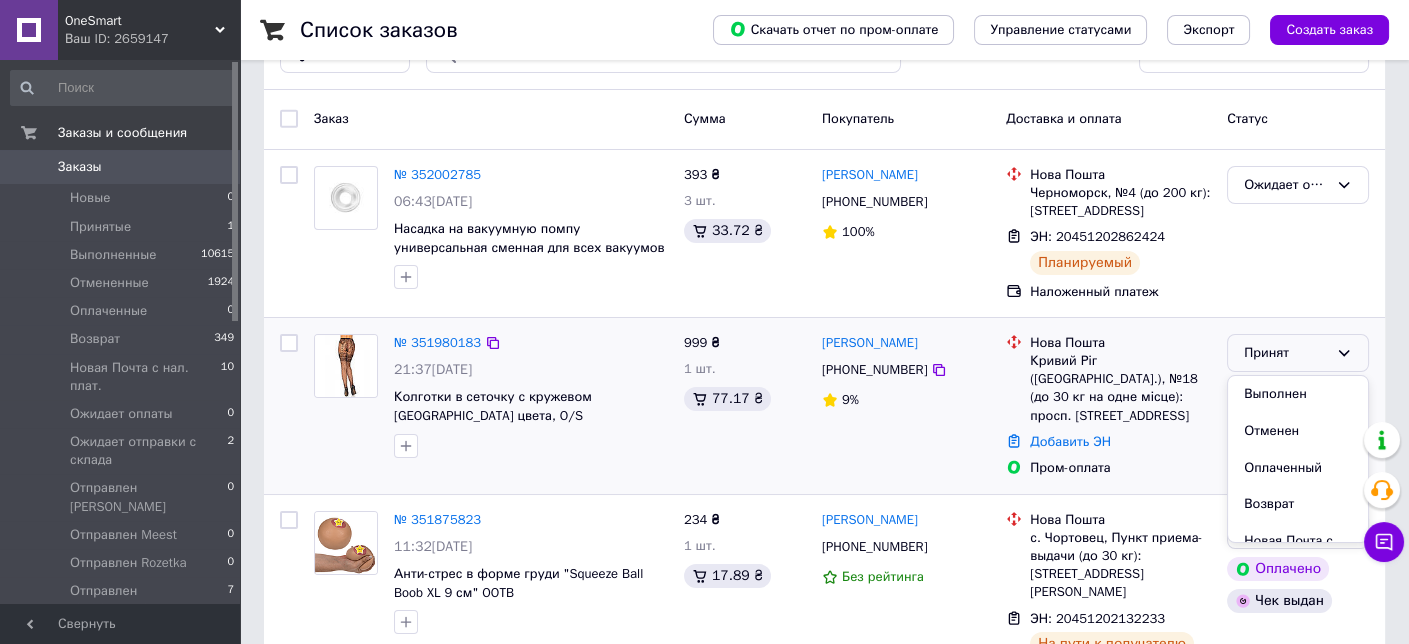 scroll, scrollTop: 100, scrollLeft: 0, axis: vertical 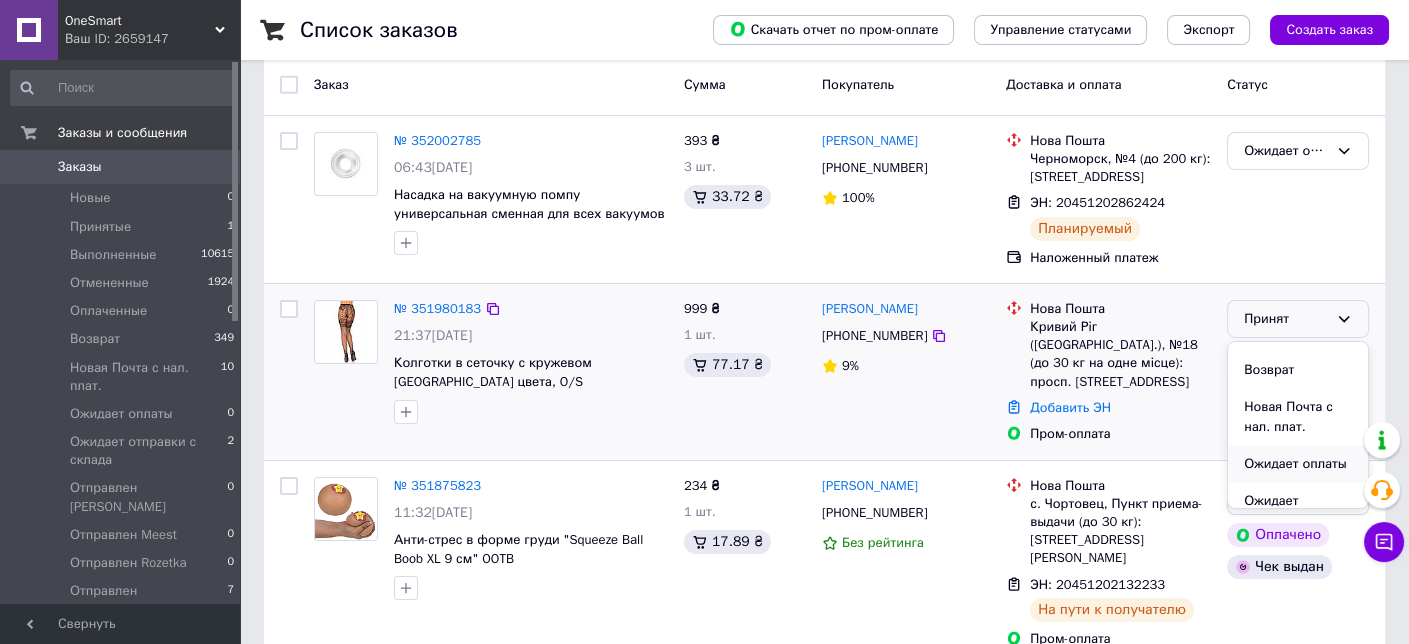 click on "Ожидает оплаты" at bounding box center (1298, 464) 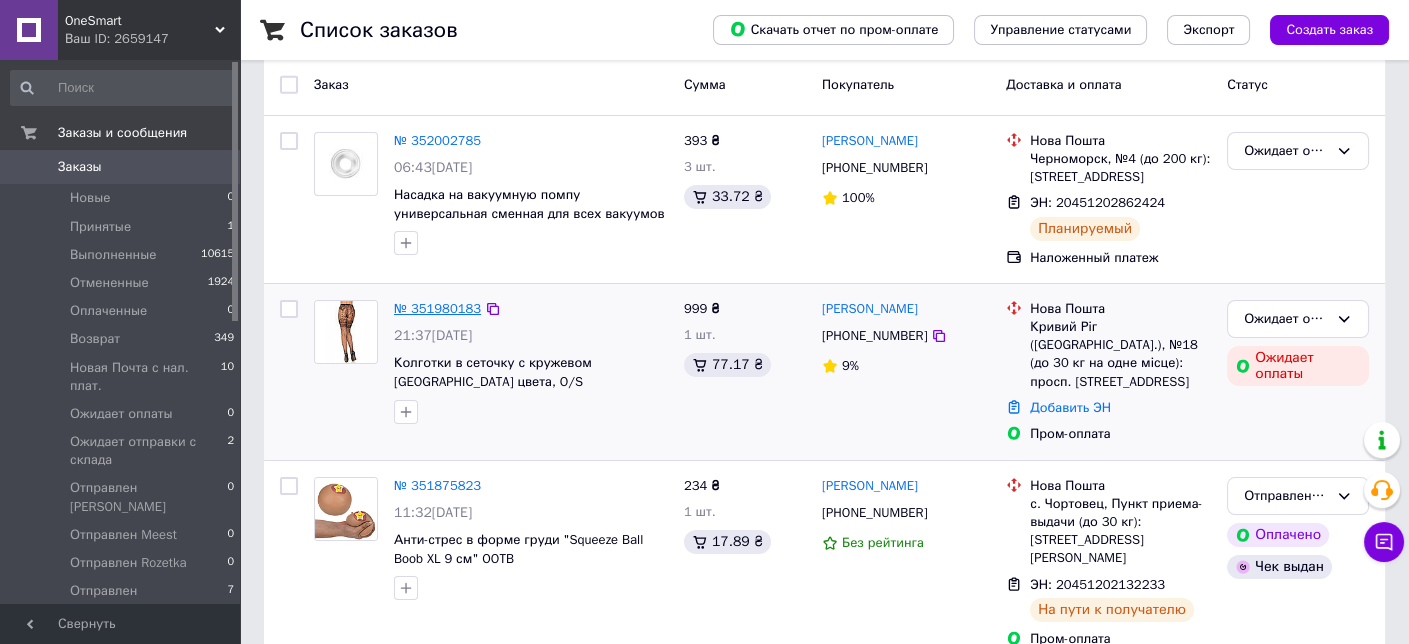 click on "№ 351980183" at bounding box center [437, 308] 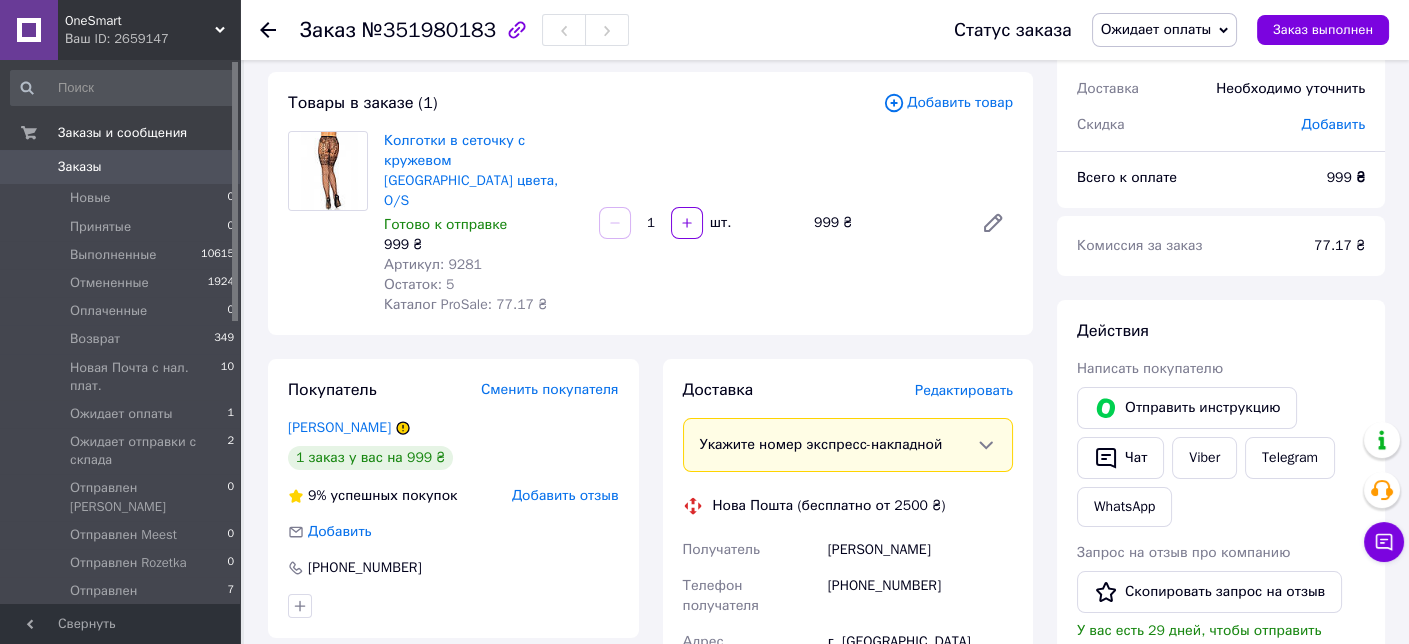 click 